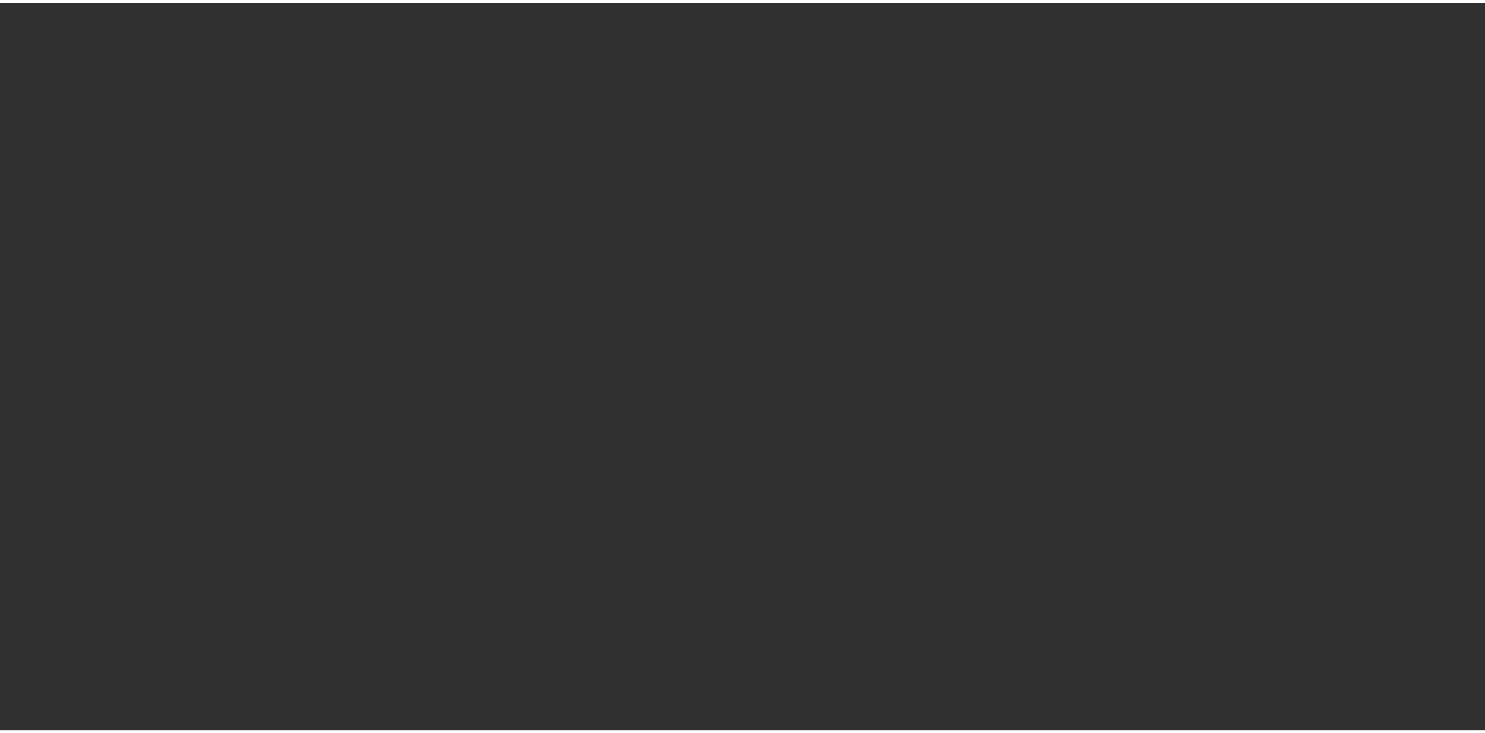 scroll, scrollTop: 0, scrollLeft: 0, axis: both 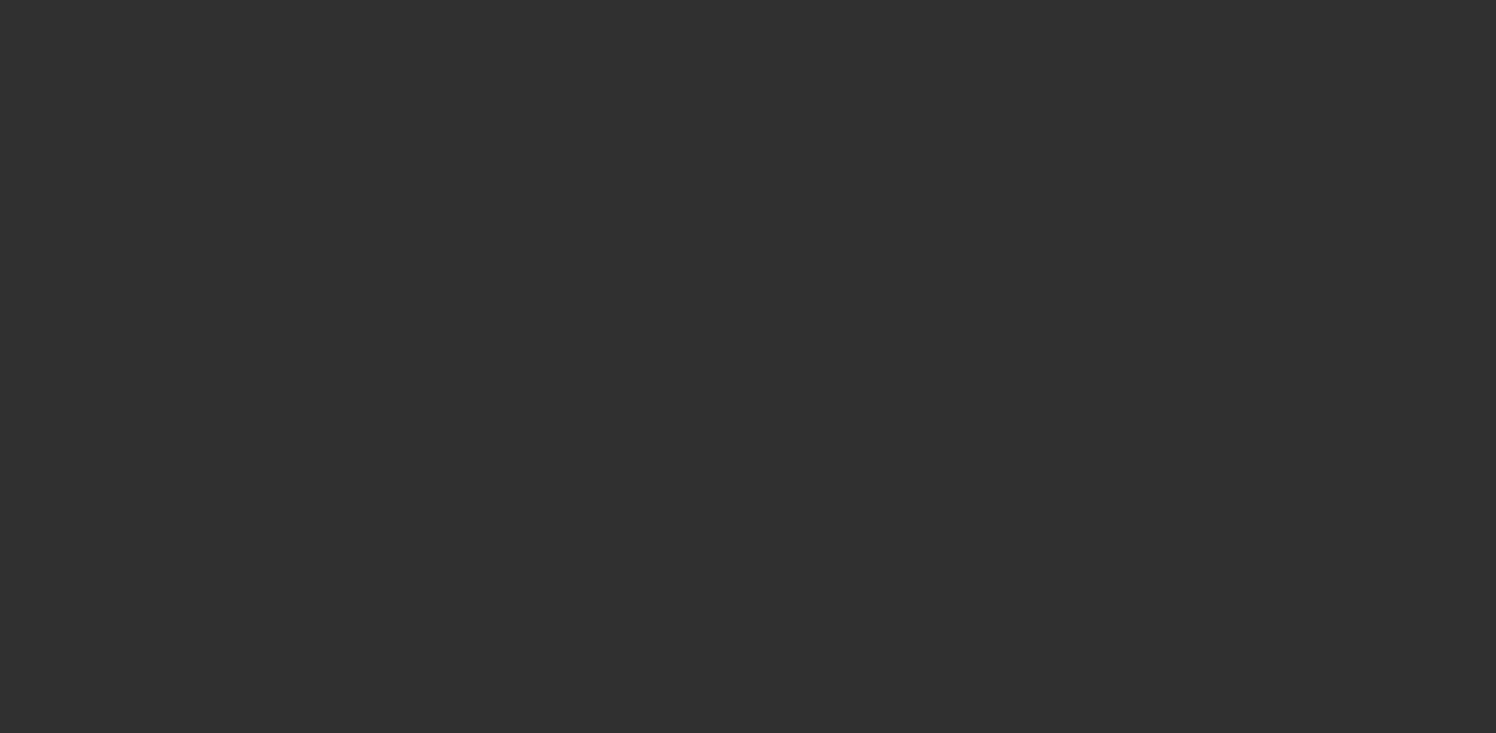 select on "10" 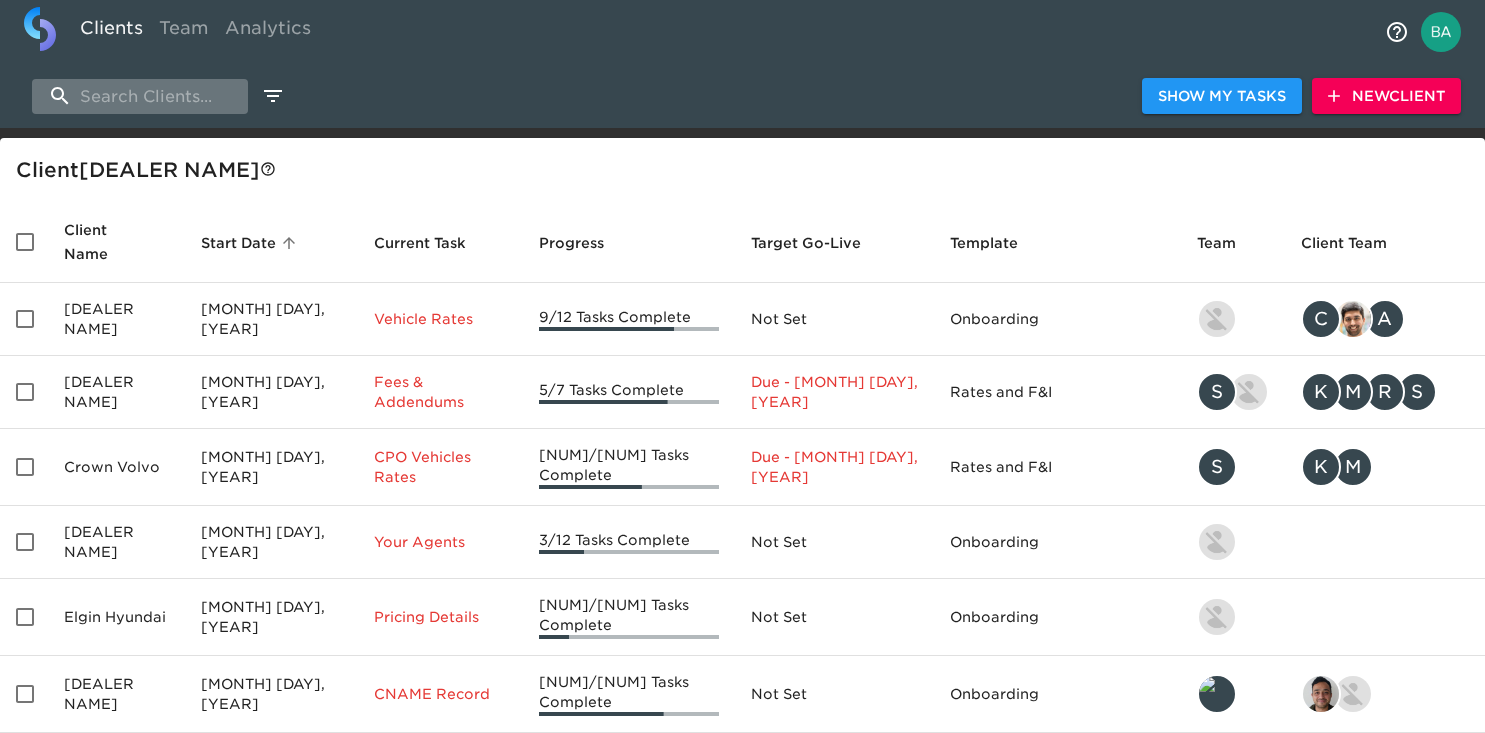 click at bounding box center (140, 96) 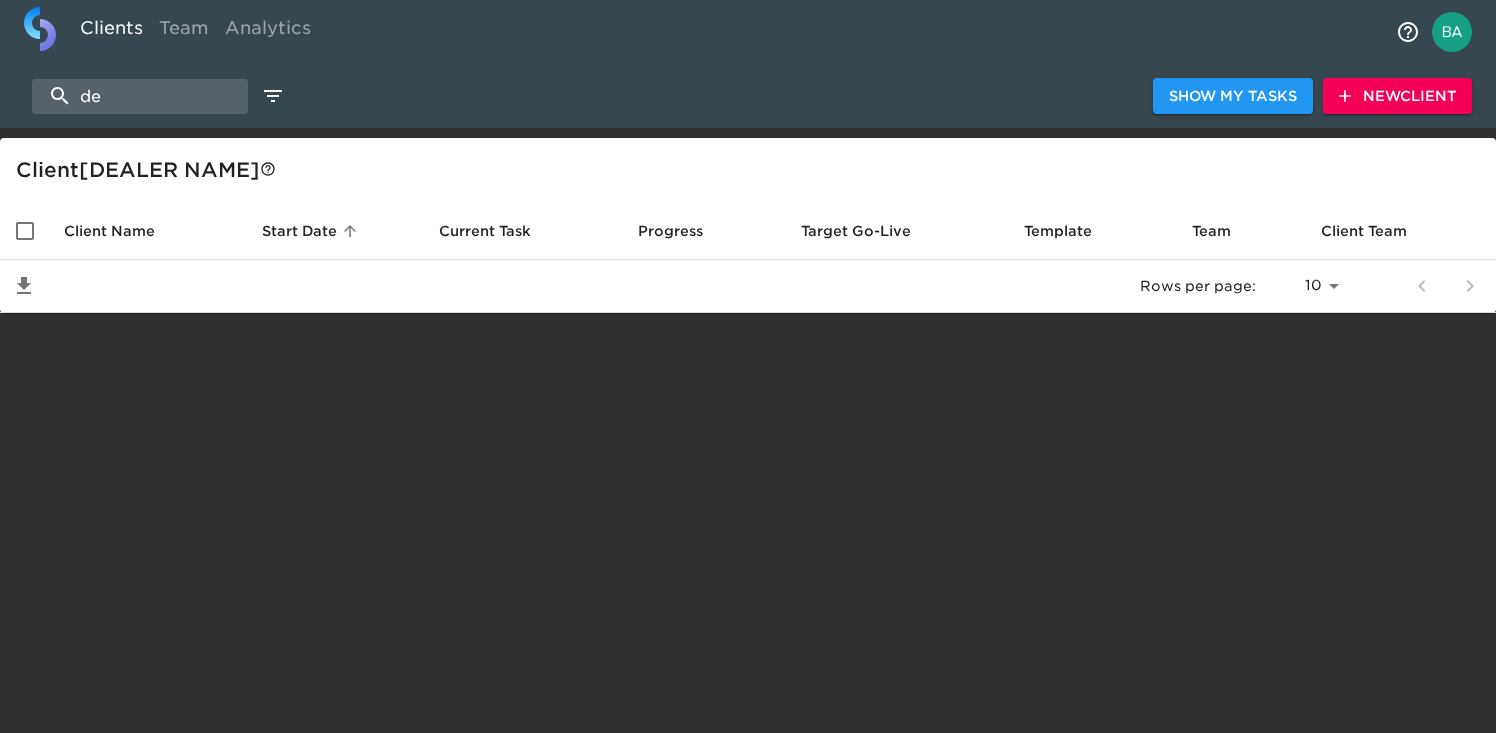 type on "d" 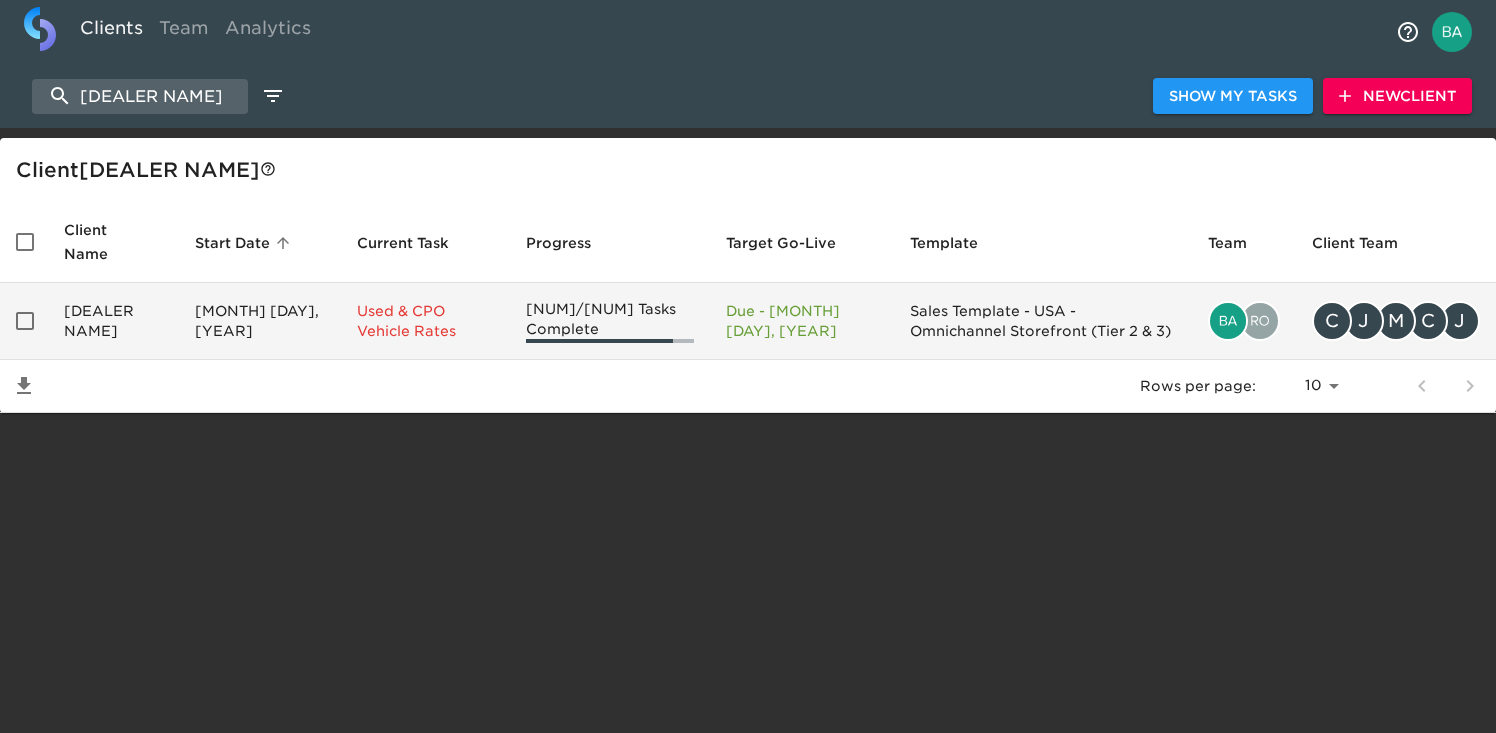 type on "[DEALER NAME]" 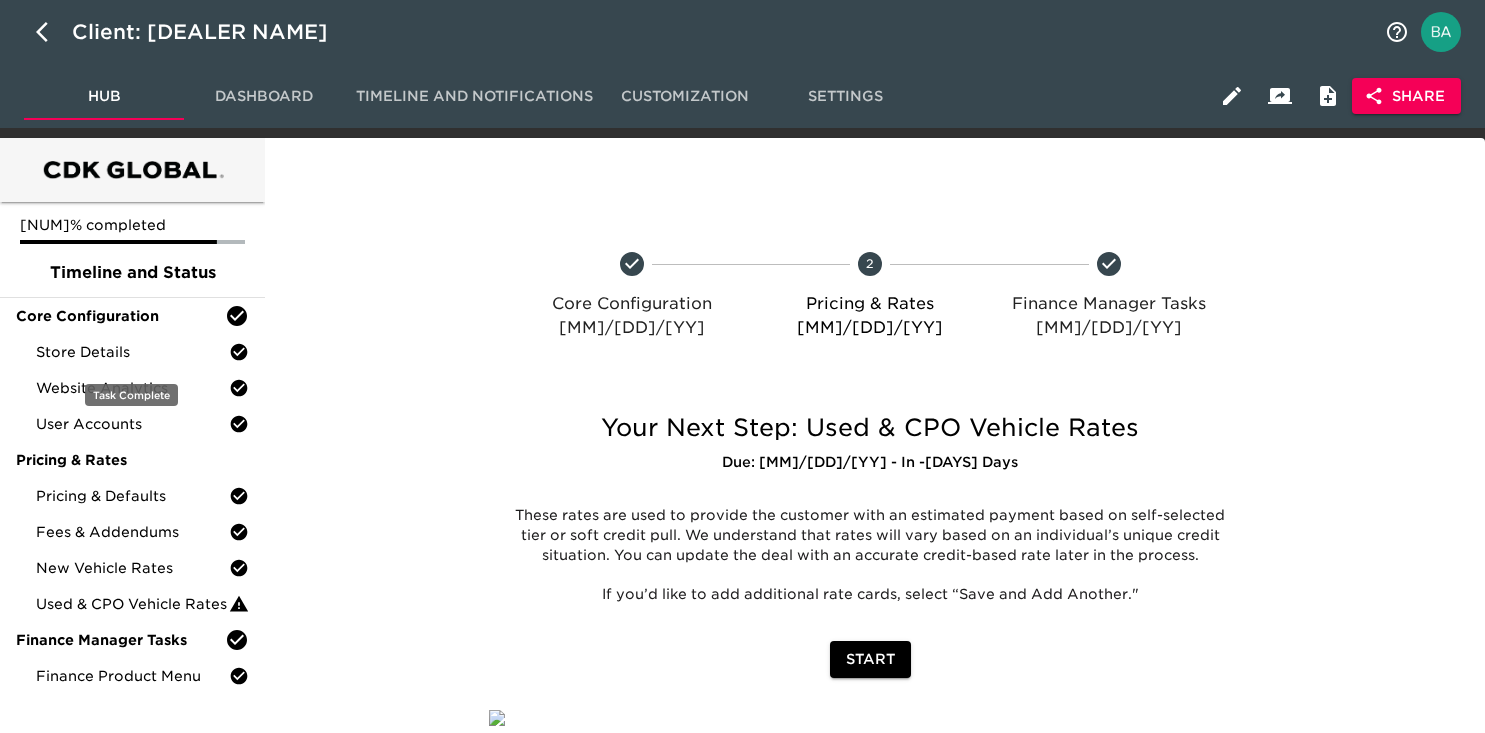 click on "Store Details" at bounding box center [132, 352] 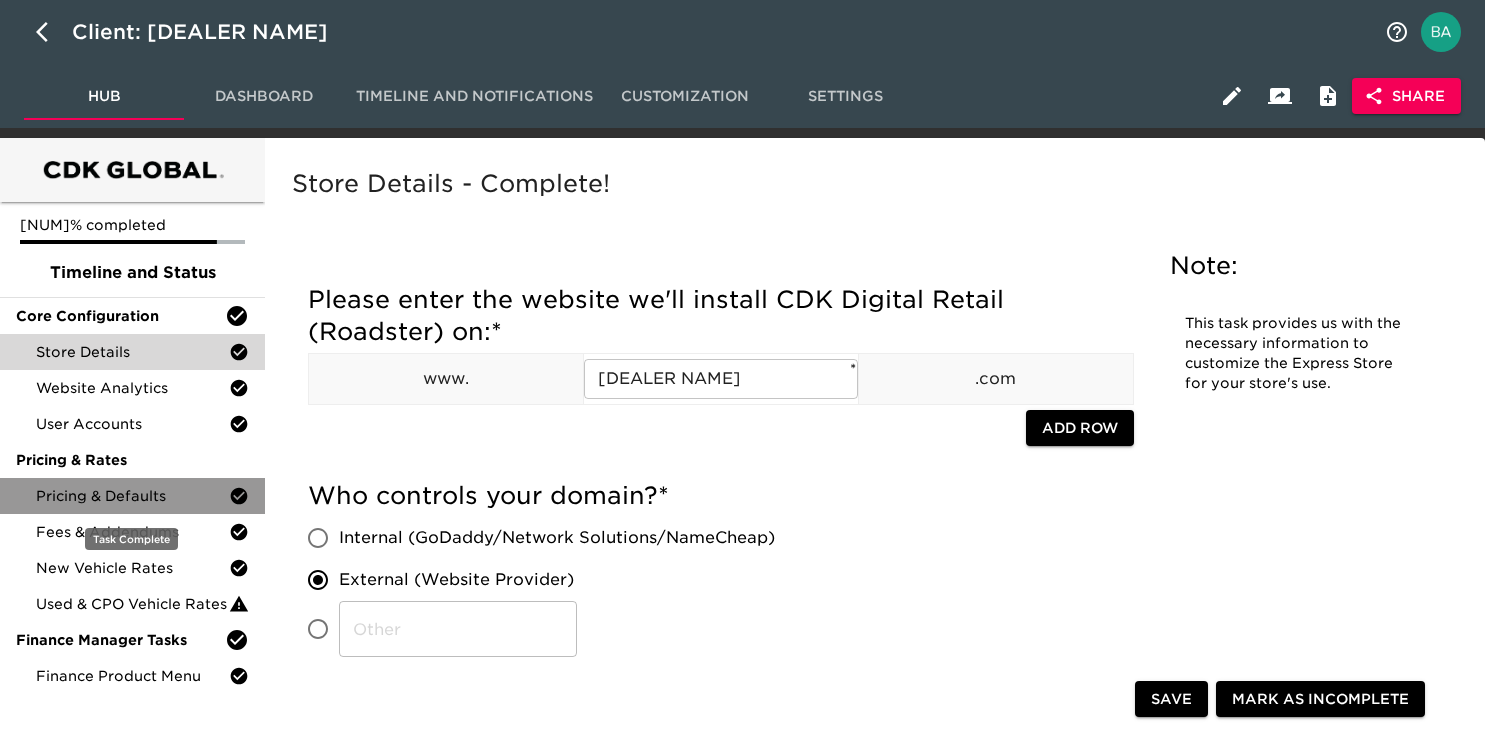 click on "Pricing & Defaults" at bounding box center (132, 496) 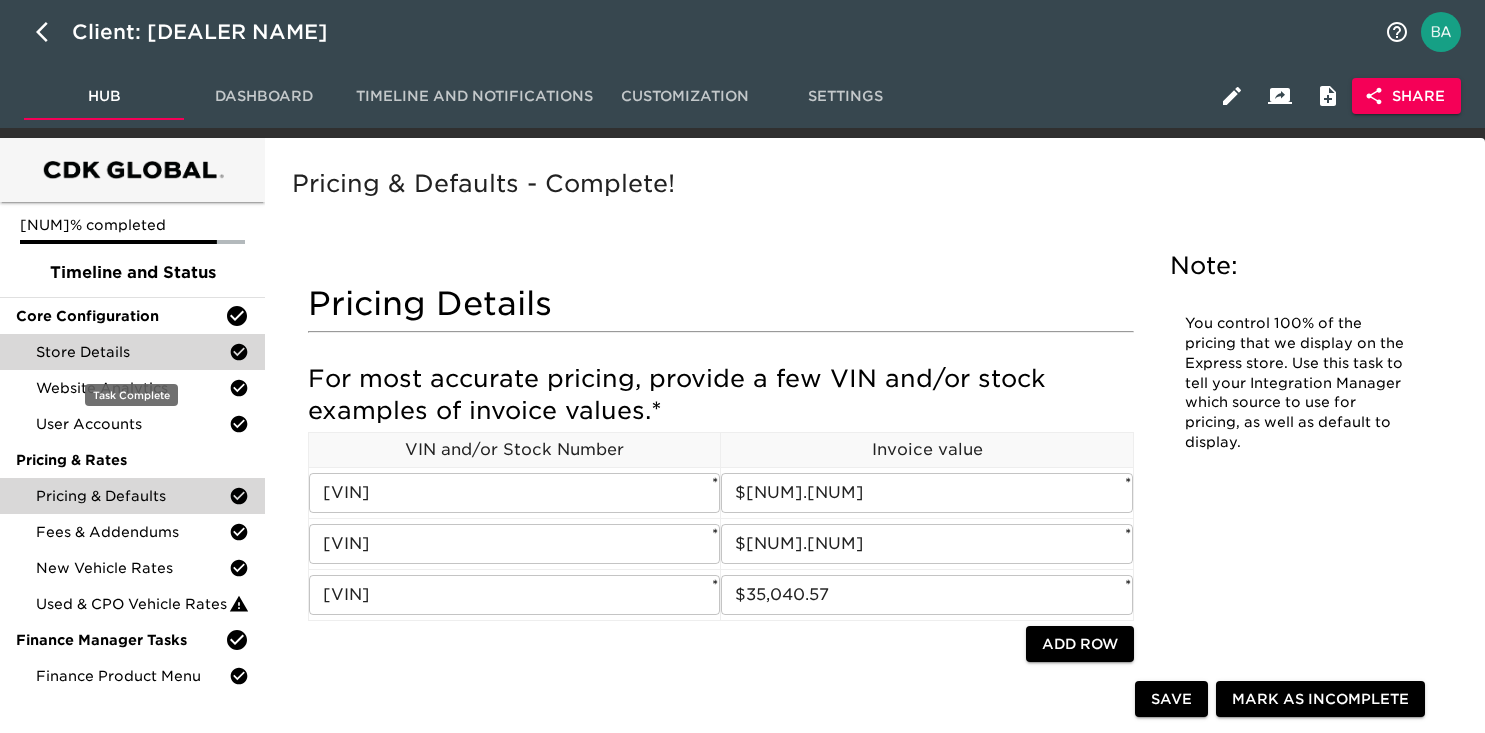 click on "Store Details" at bounding box center (132, 352) 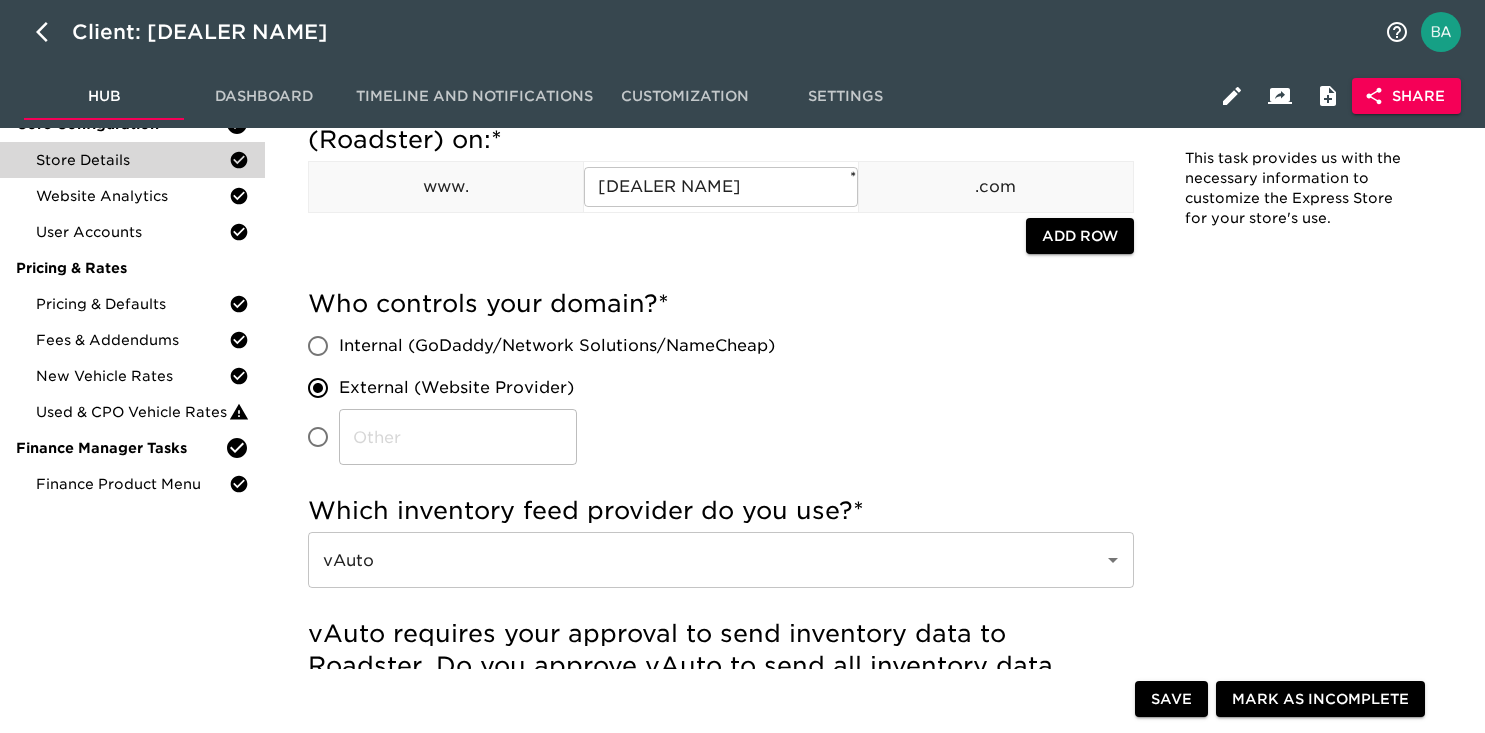 scroll, scrollTop: 0, scrollLeft: 0, axis: both 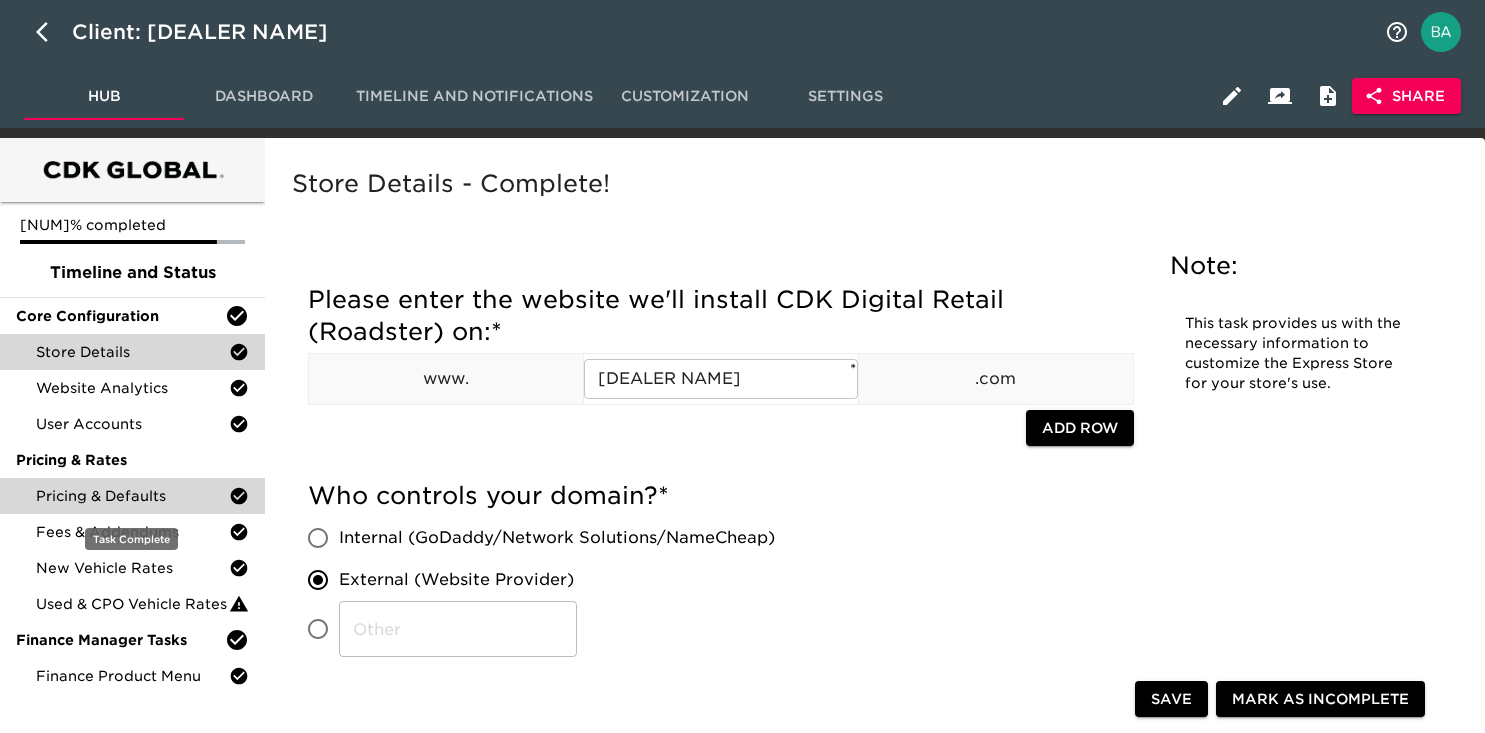 click on "Pricing & Defaults" at bounding box center [132, 496] 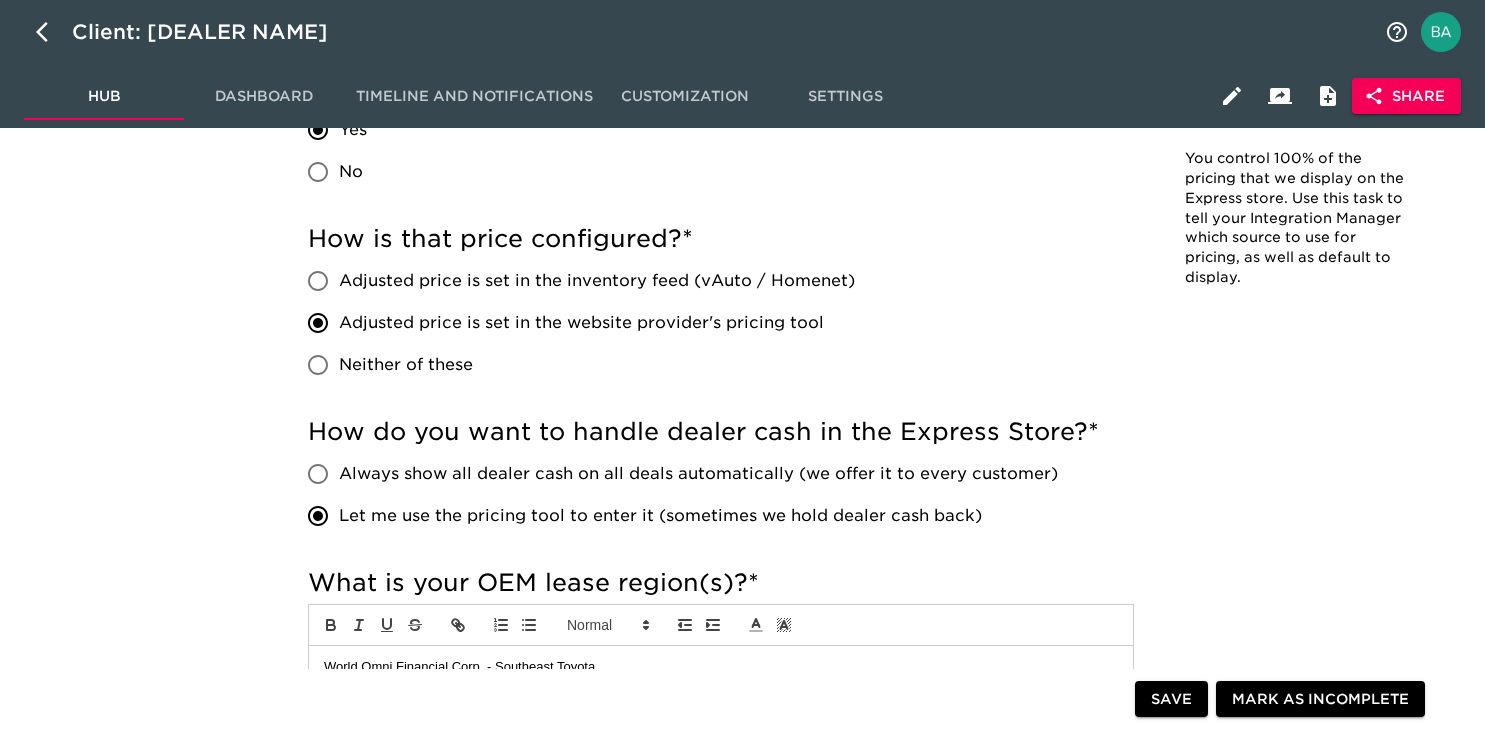 scroll, scrollTop: 970, scrollLeft: 0, axis: vertical 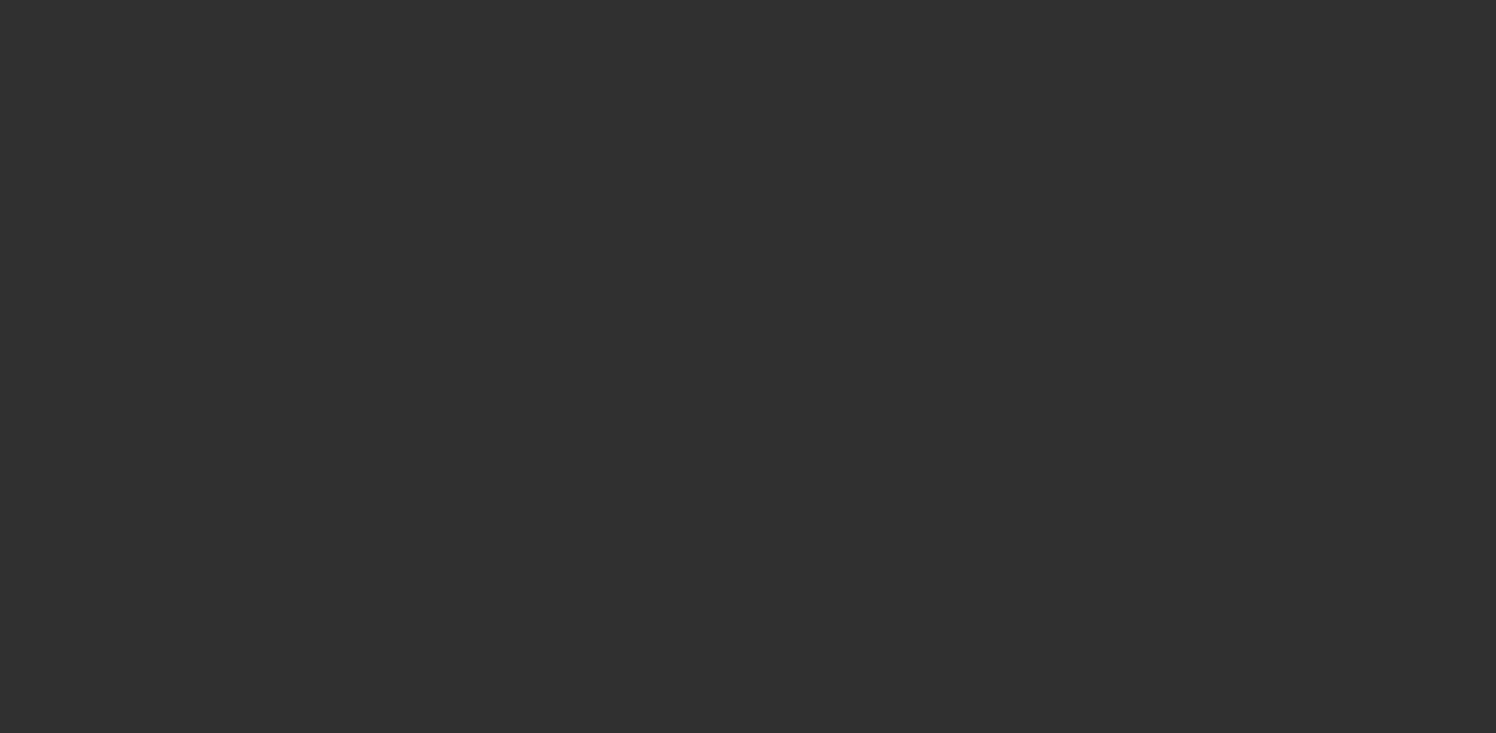select on "10" 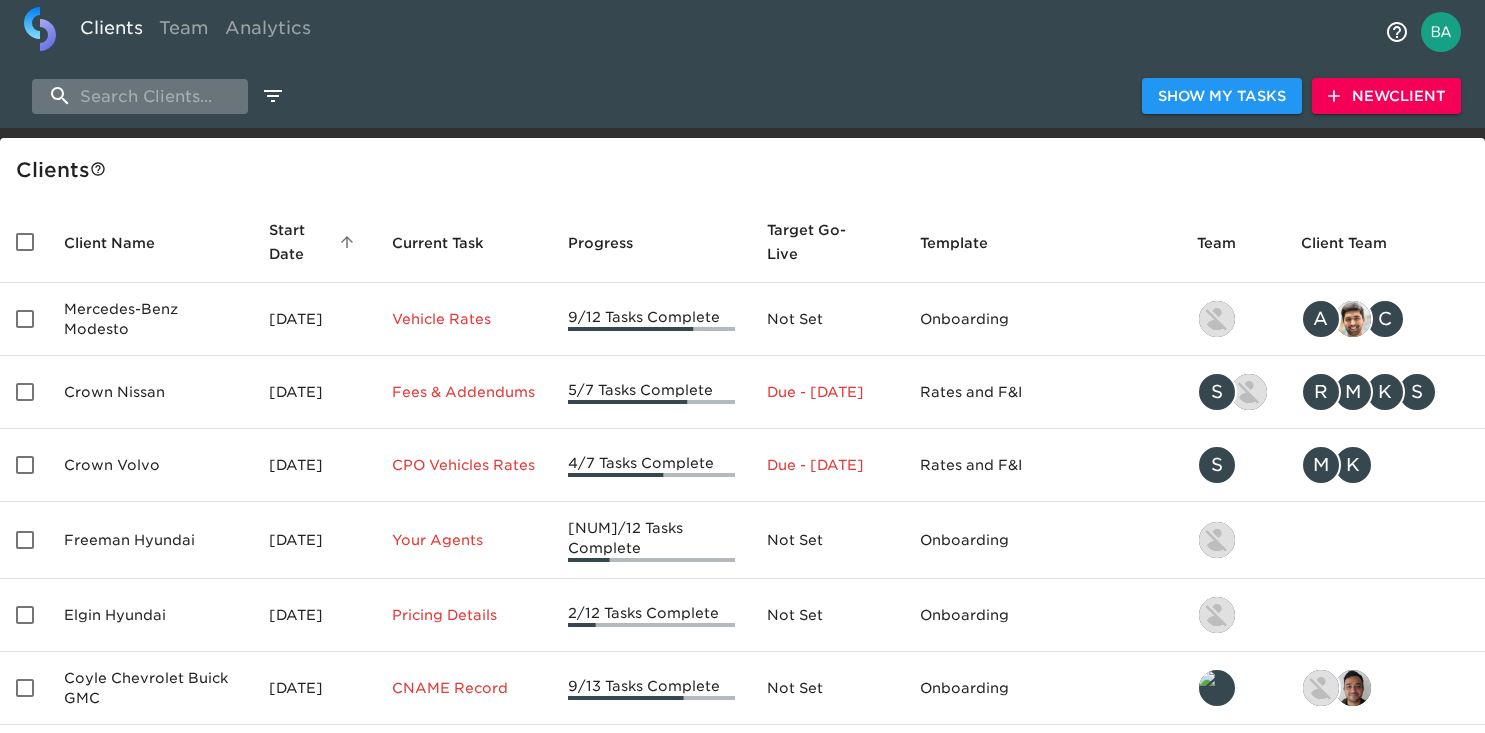 click at bounding box center [140, 96] 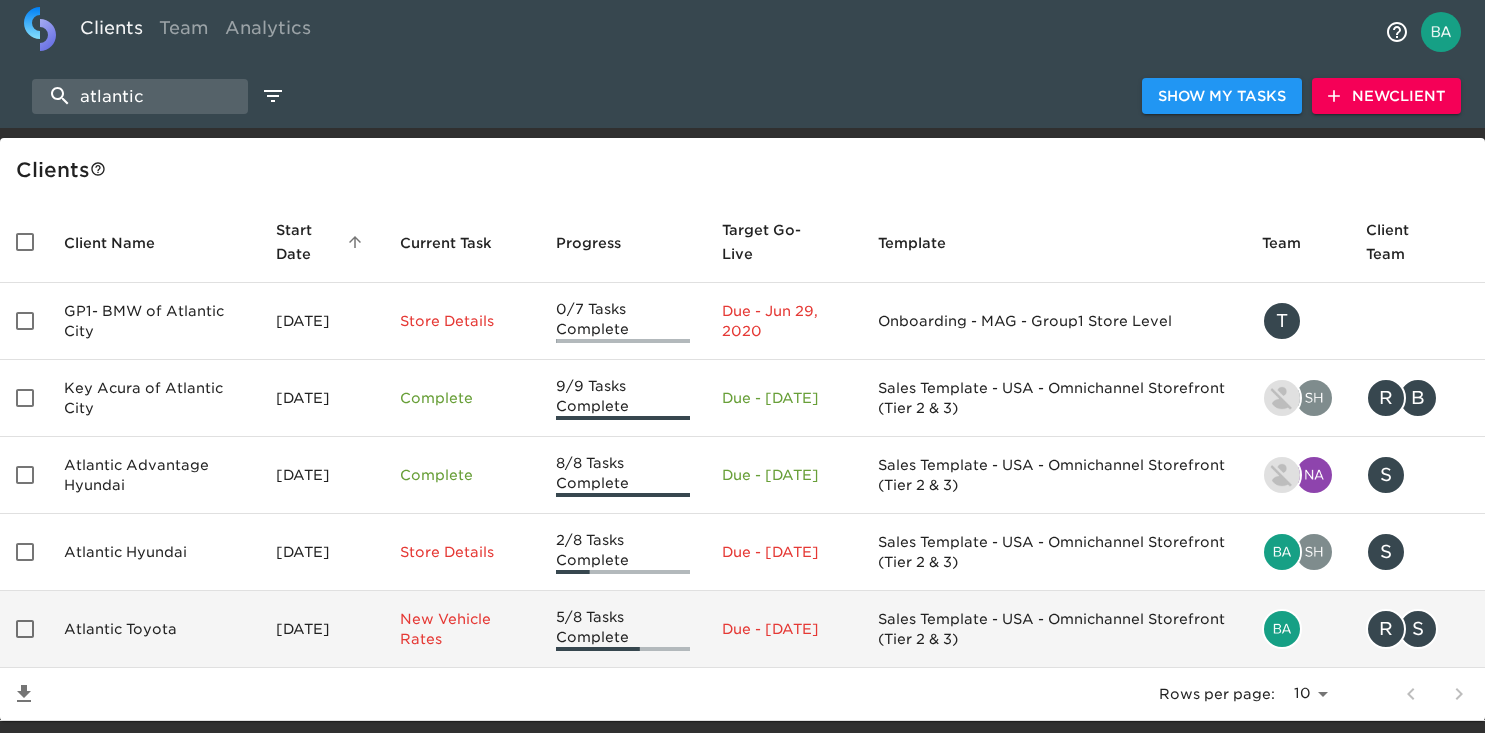 type on "atlantic" 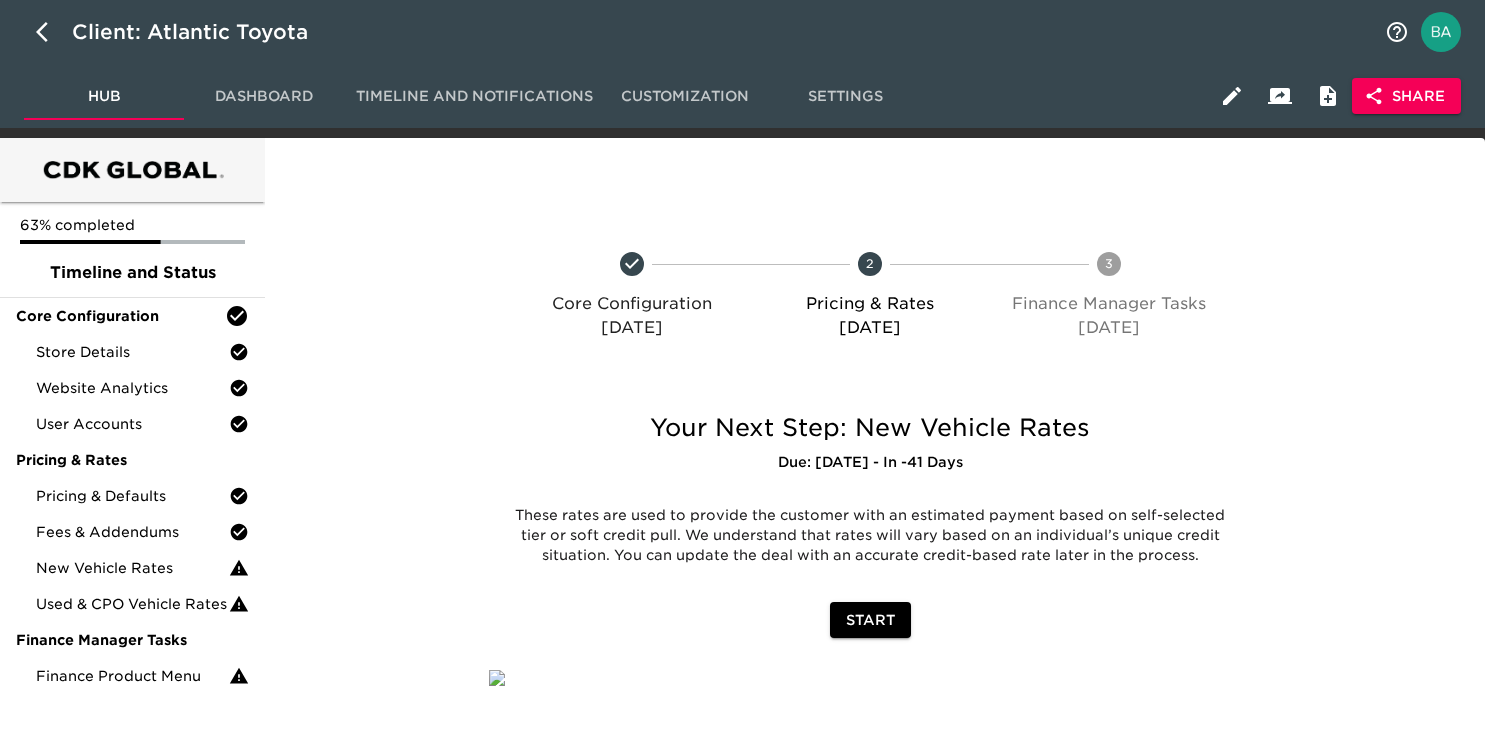 click on "Share" at bounding box center [1406, 96] 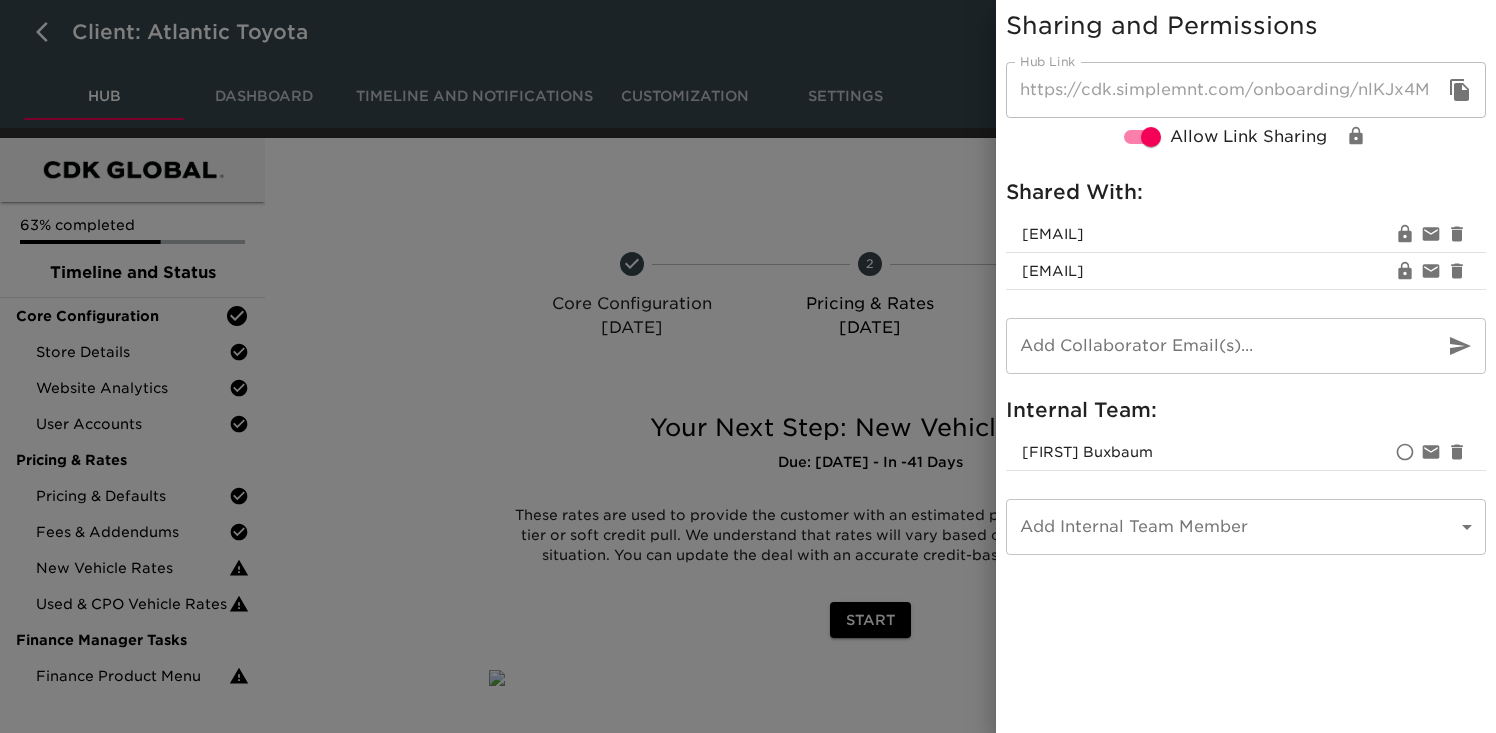 click 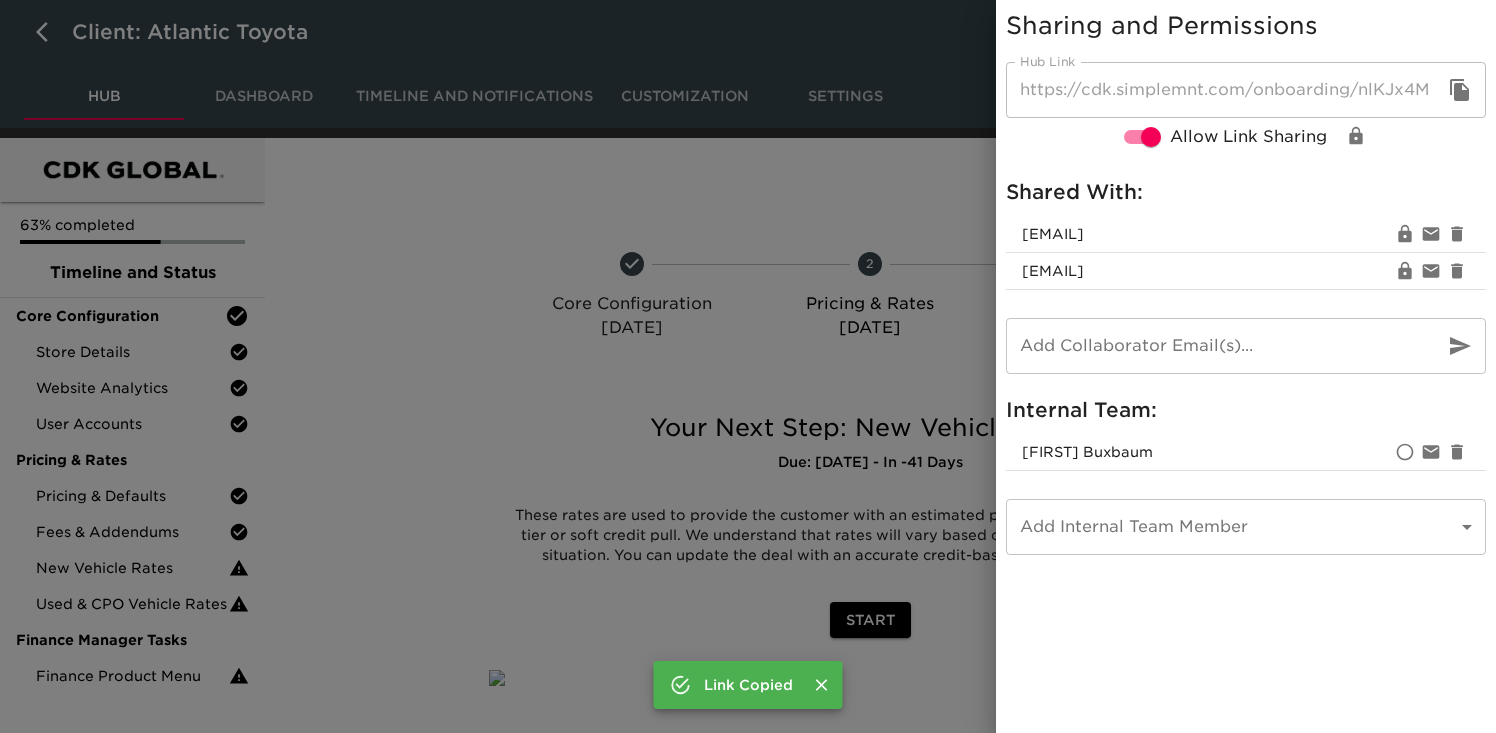 click 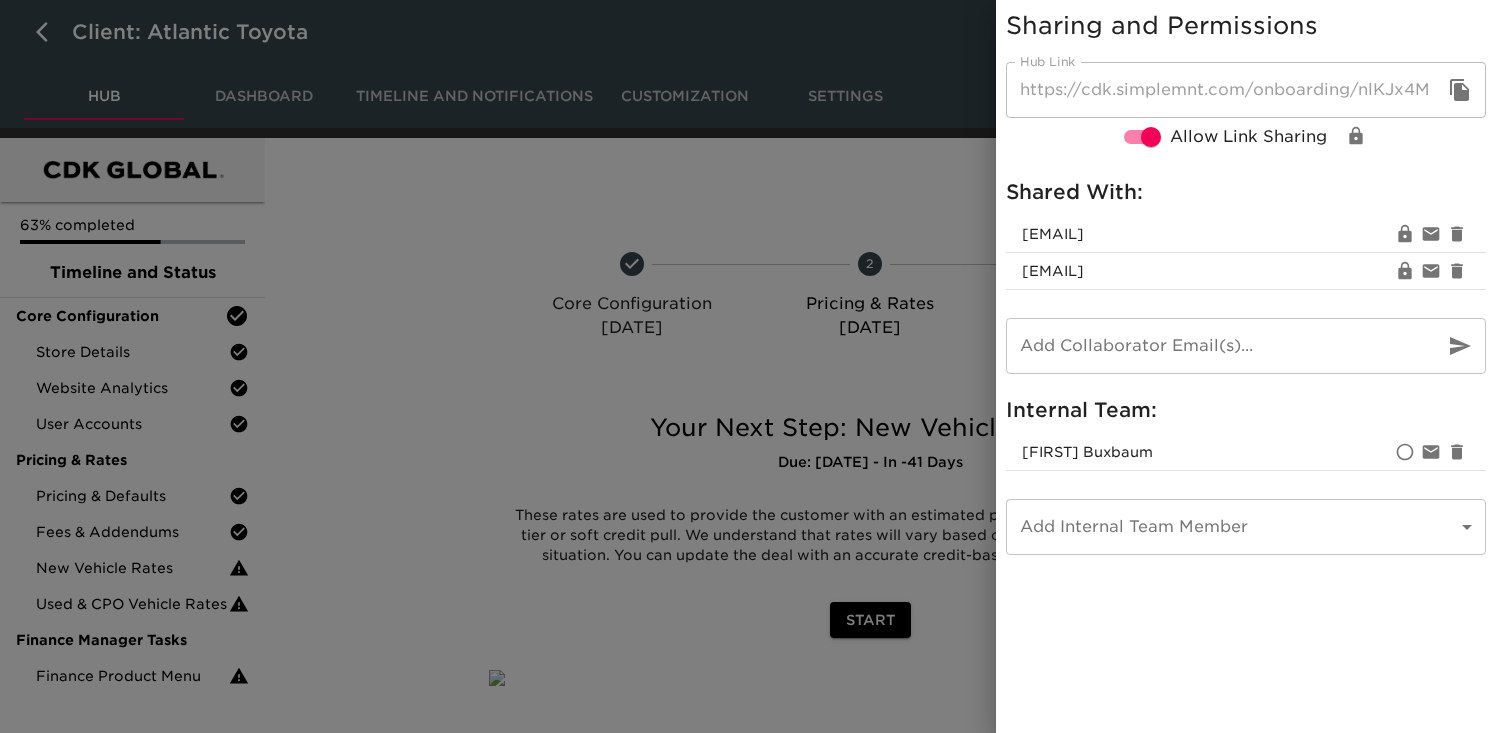 click at bounding box center (748, 366) 